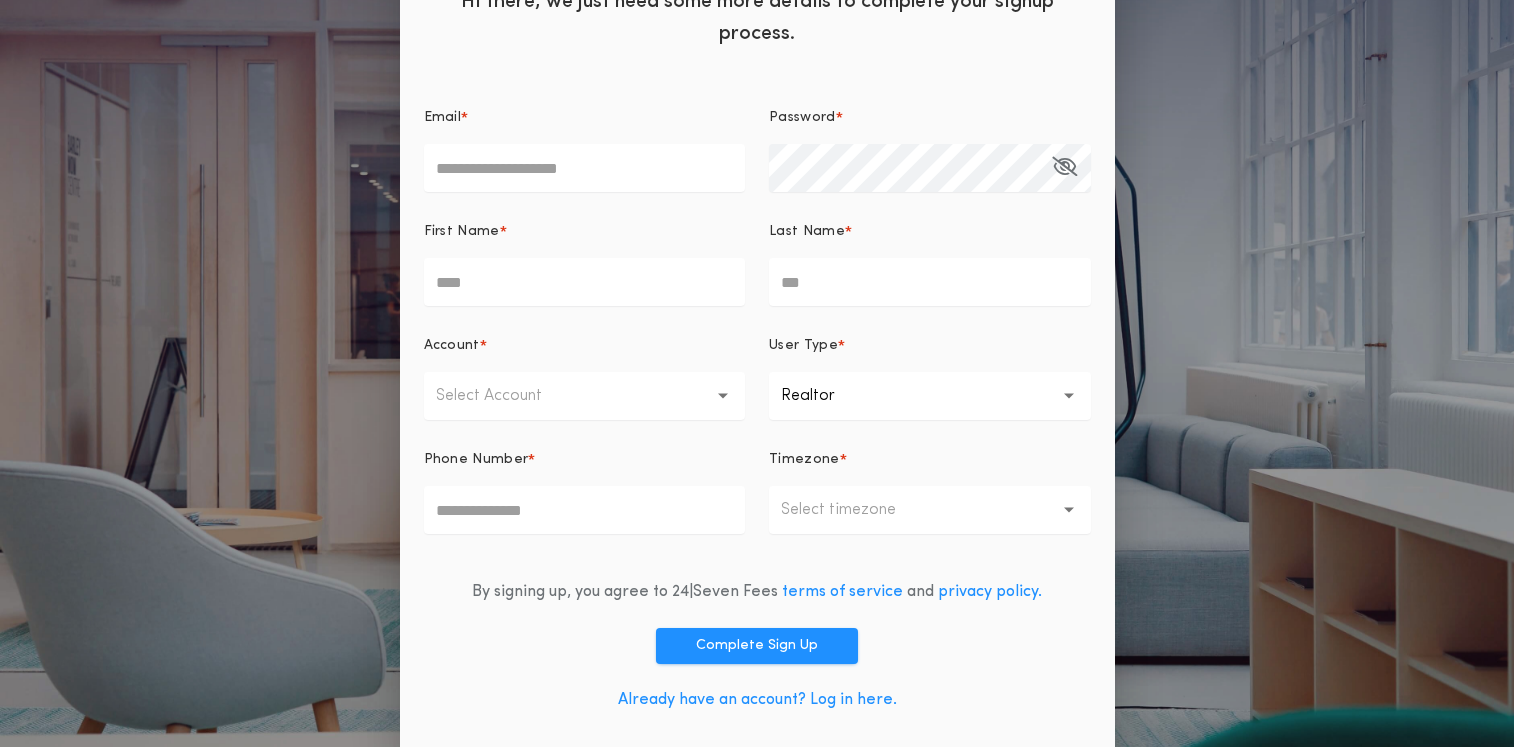 scroll, scrollTop: 131, scrollLeft: 0, axis: vertical 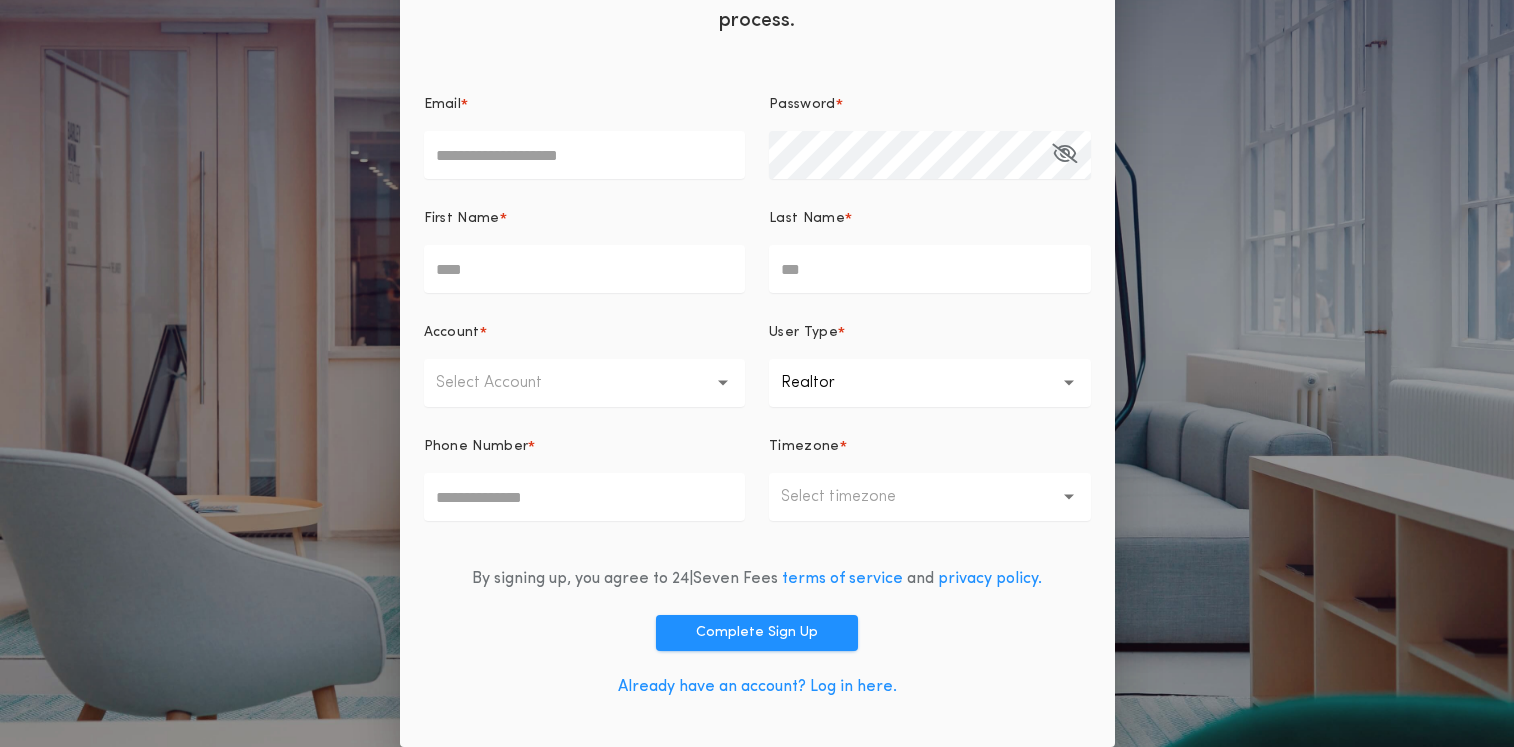 click on "Already have an account? Log in here." at bounding box center [757, 687] 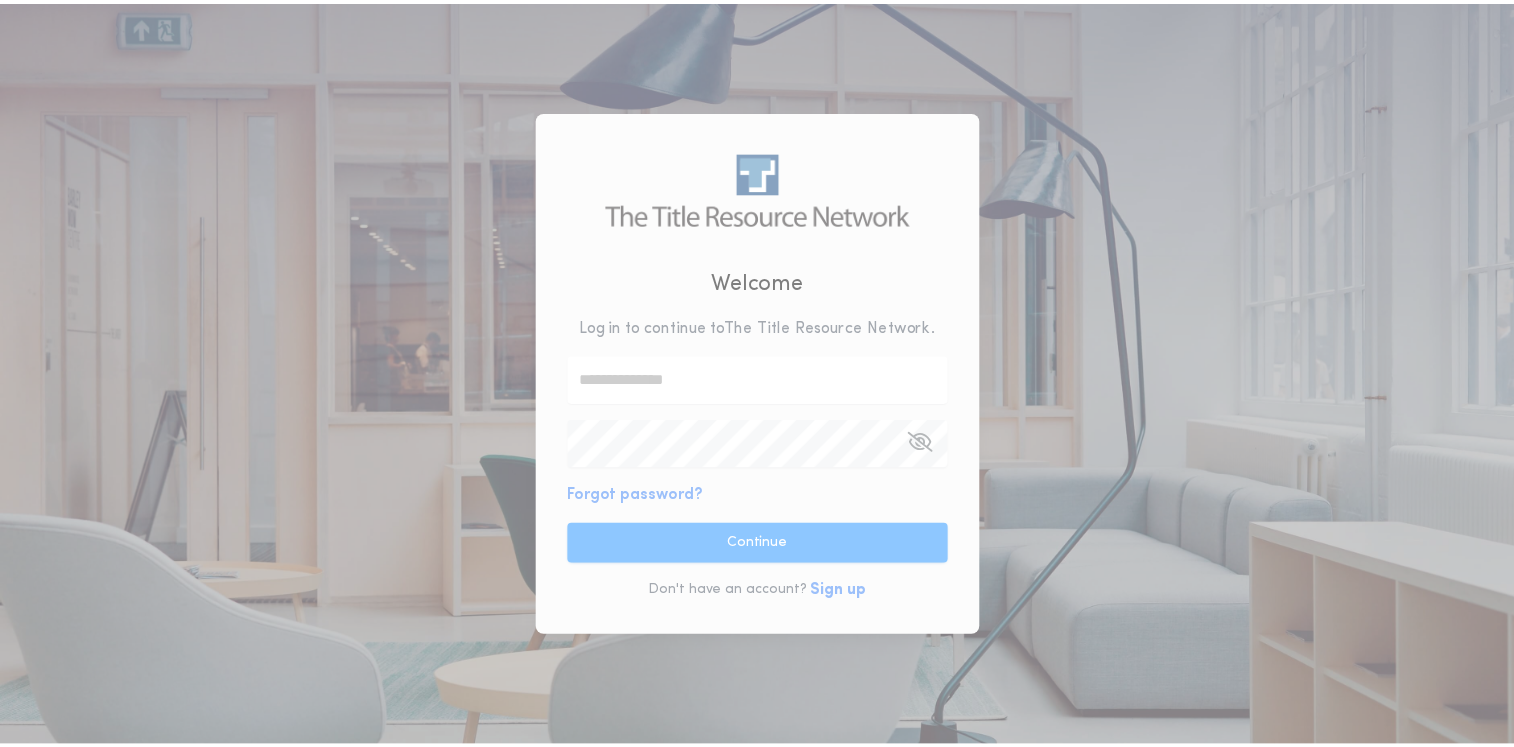 scroll, scrollTop: 0, scrollLeft: 0, axis: both 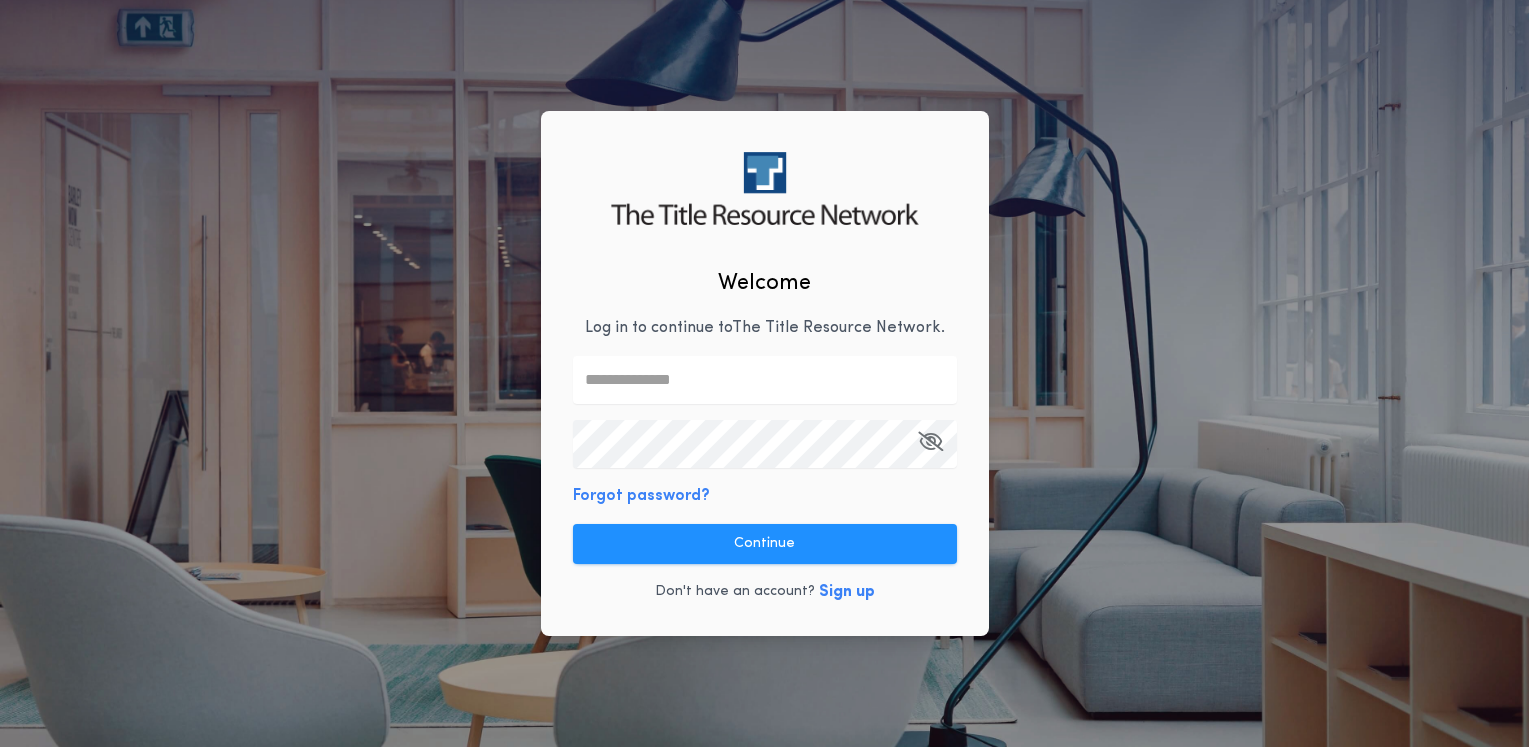 click at bounding box center (765, 380) 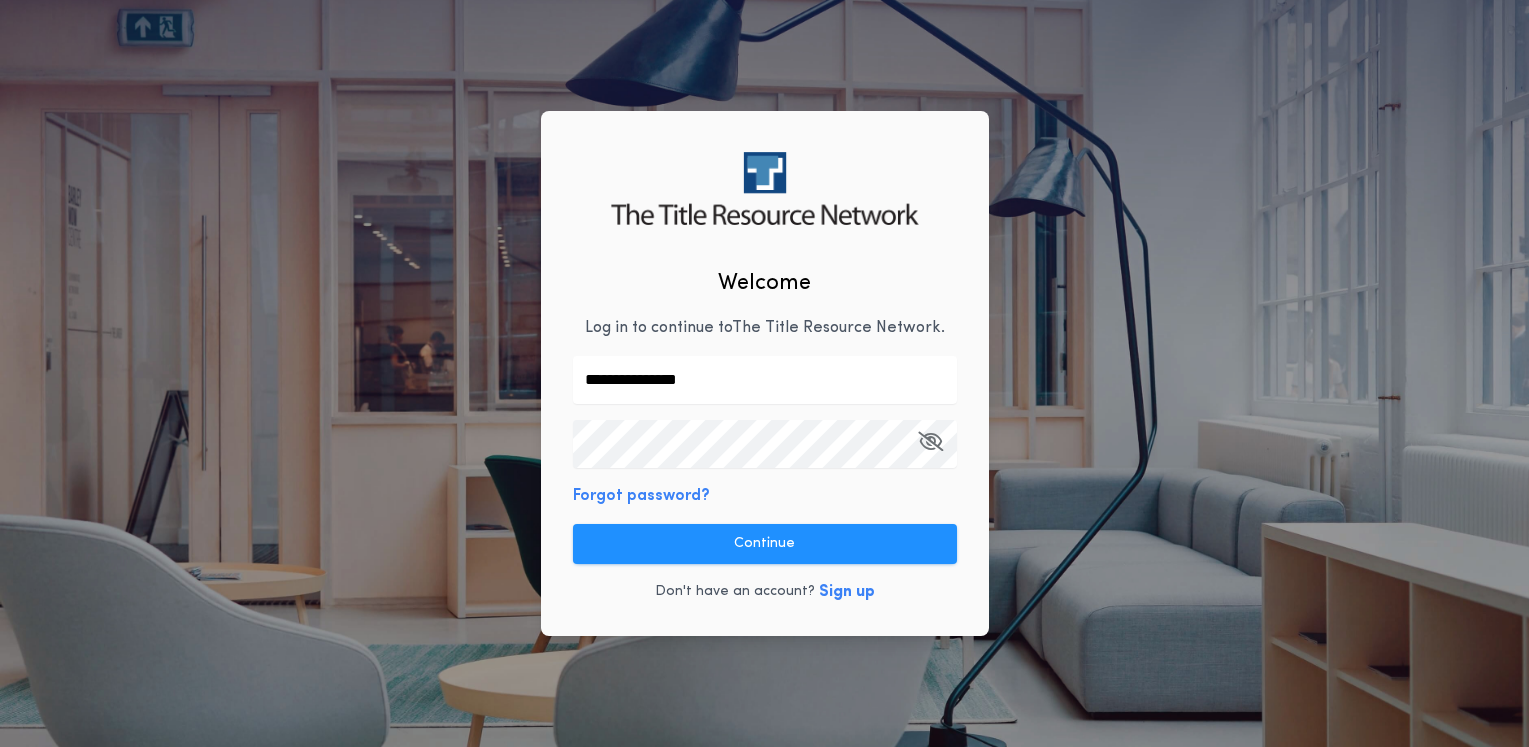 click at bounding box center (930, 441) 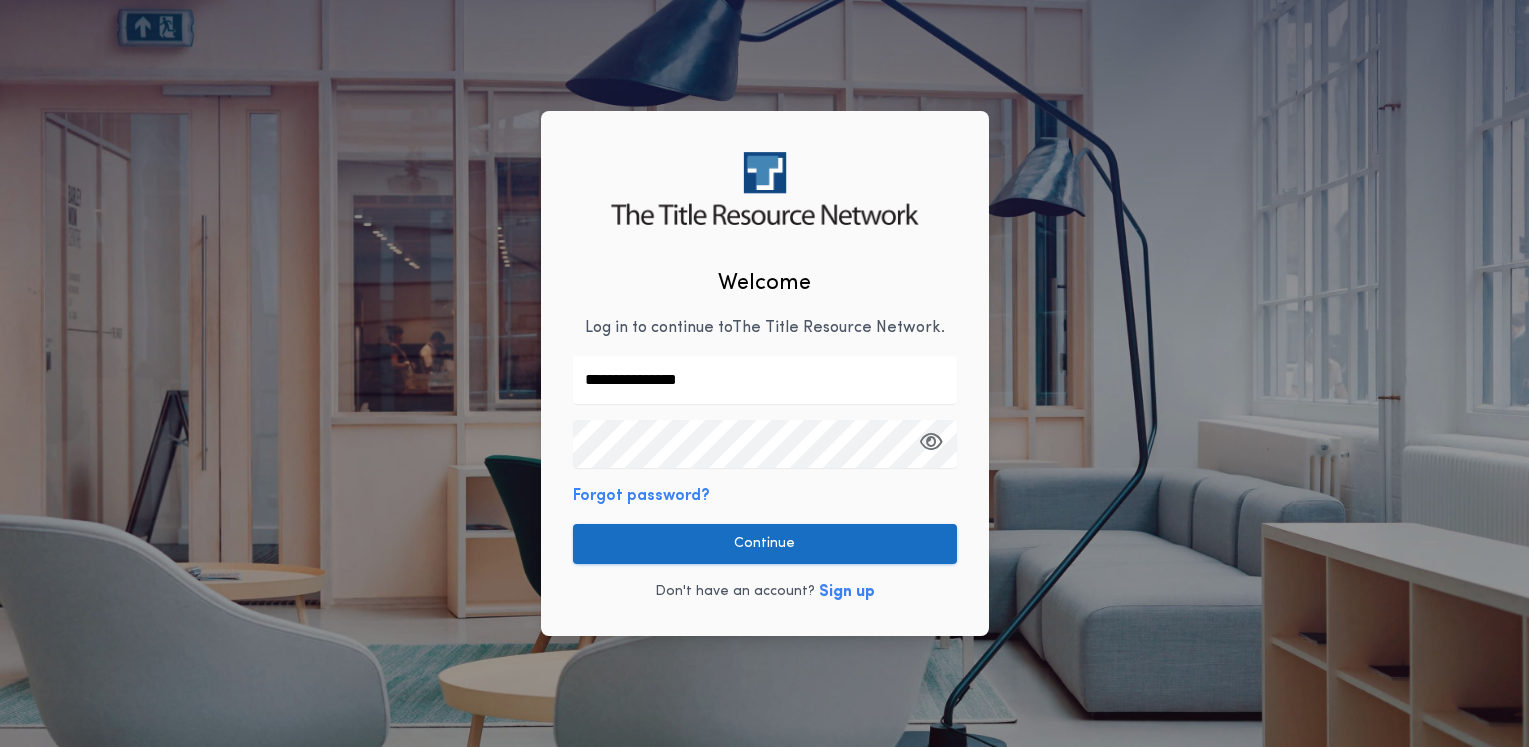 click on "Continue" at bounding box center (765, 544) 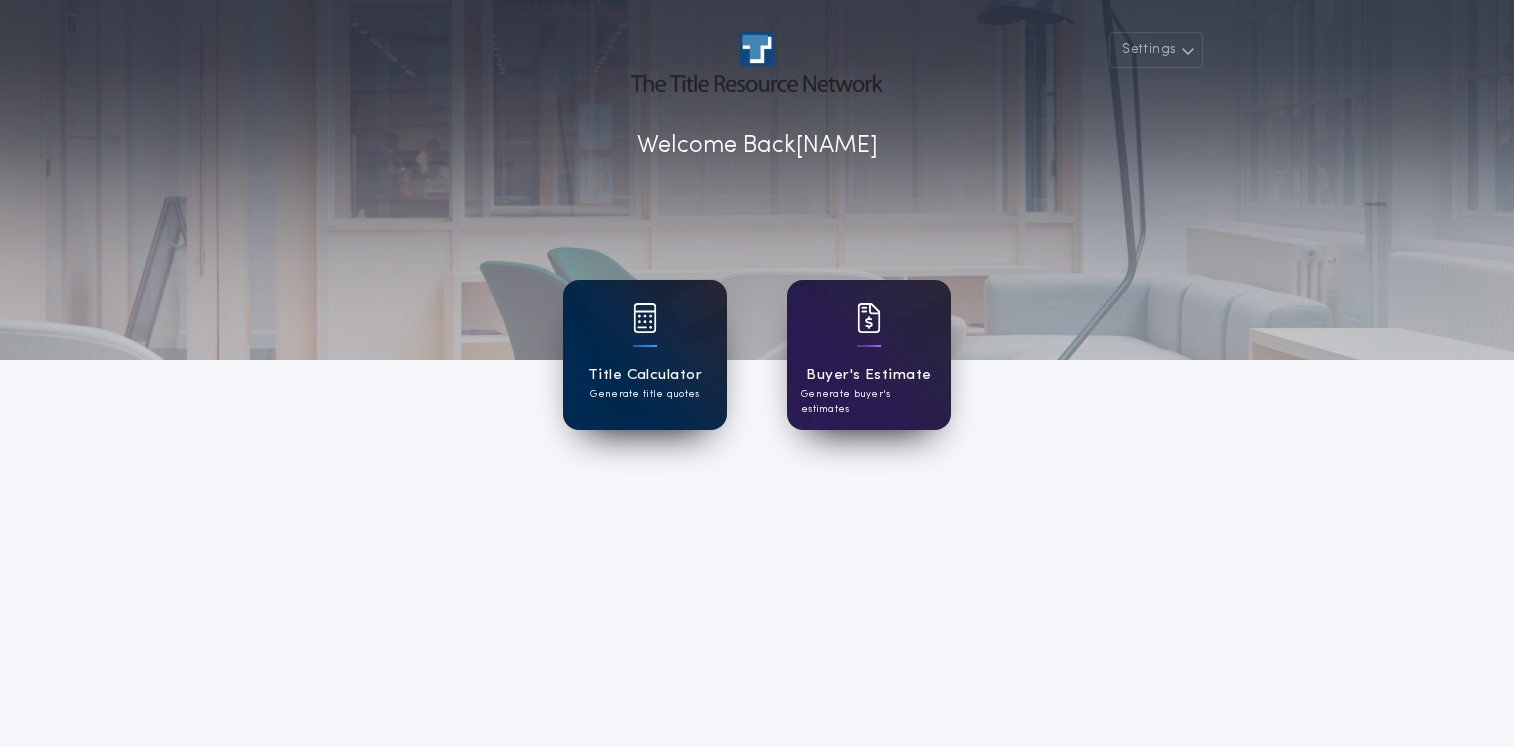 click on "Title Calculator Generate title quotes" at bounding box center [645, 355] 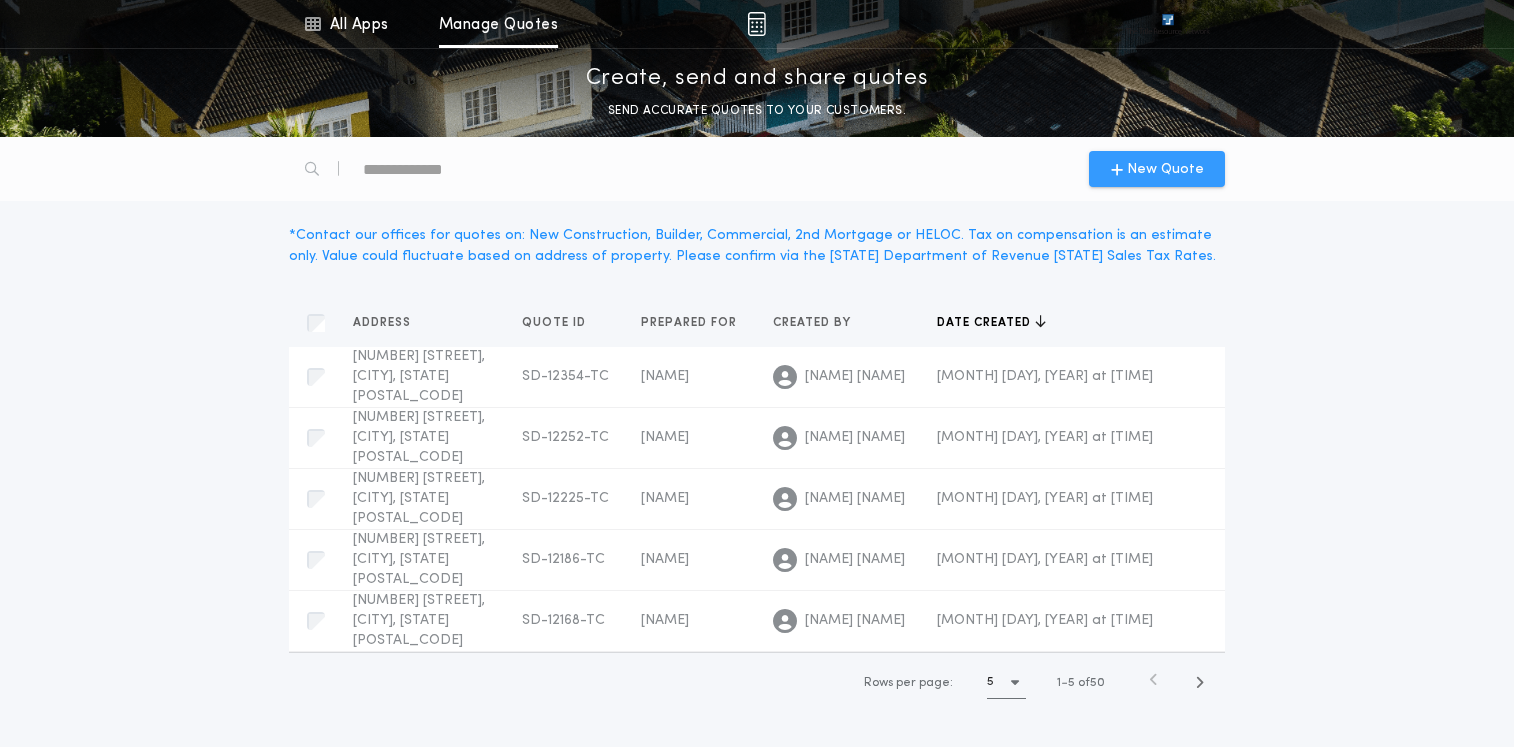click on "New Quote" at bounding box center (1165, 169) 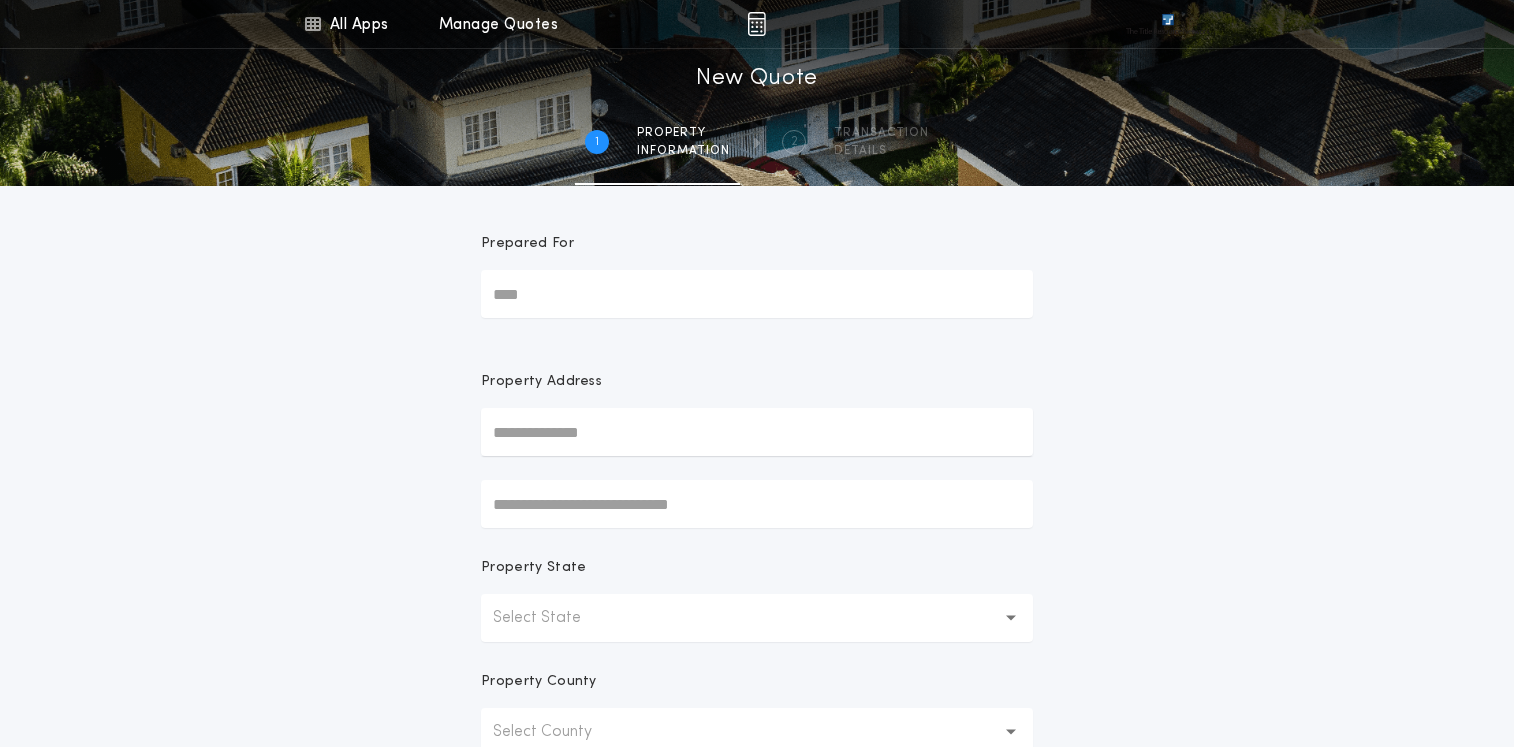 click on "Prepared For" at bounding box center [757, 294] 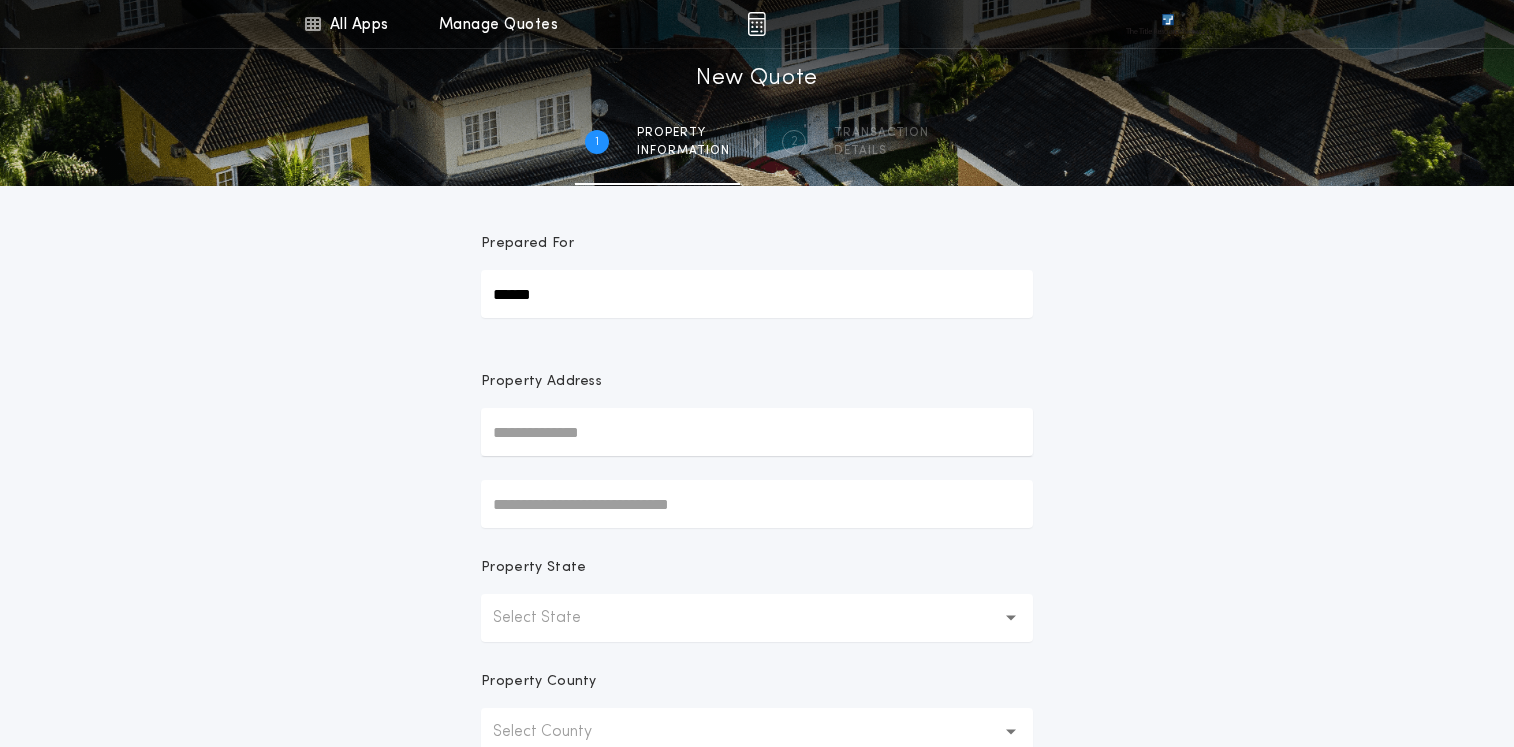 click at bounding box center (757, 432) 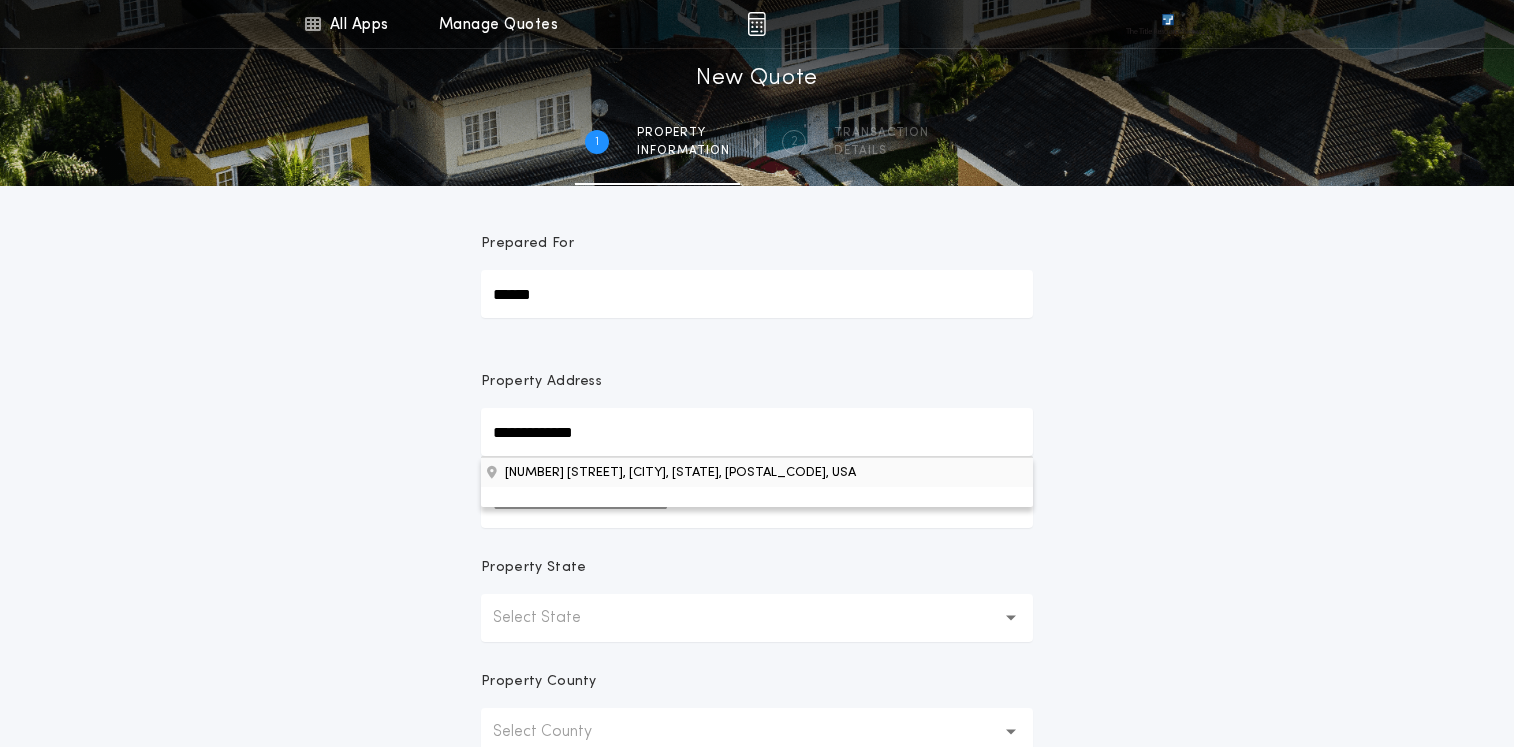 click on "9513 W Gert St, Sioux Falls, SD, 57106, USA" at bounding box center (757, 472) 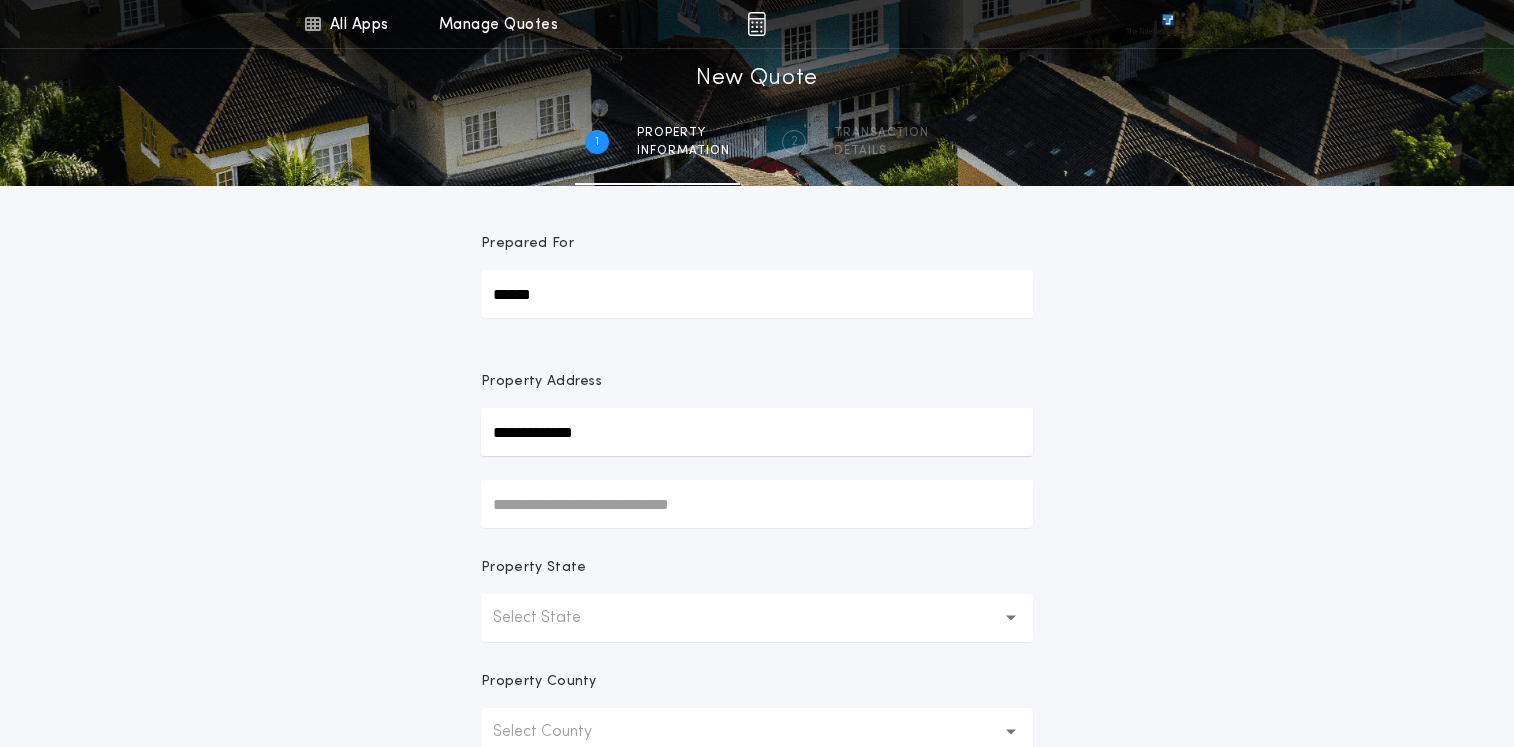 type on "**********" 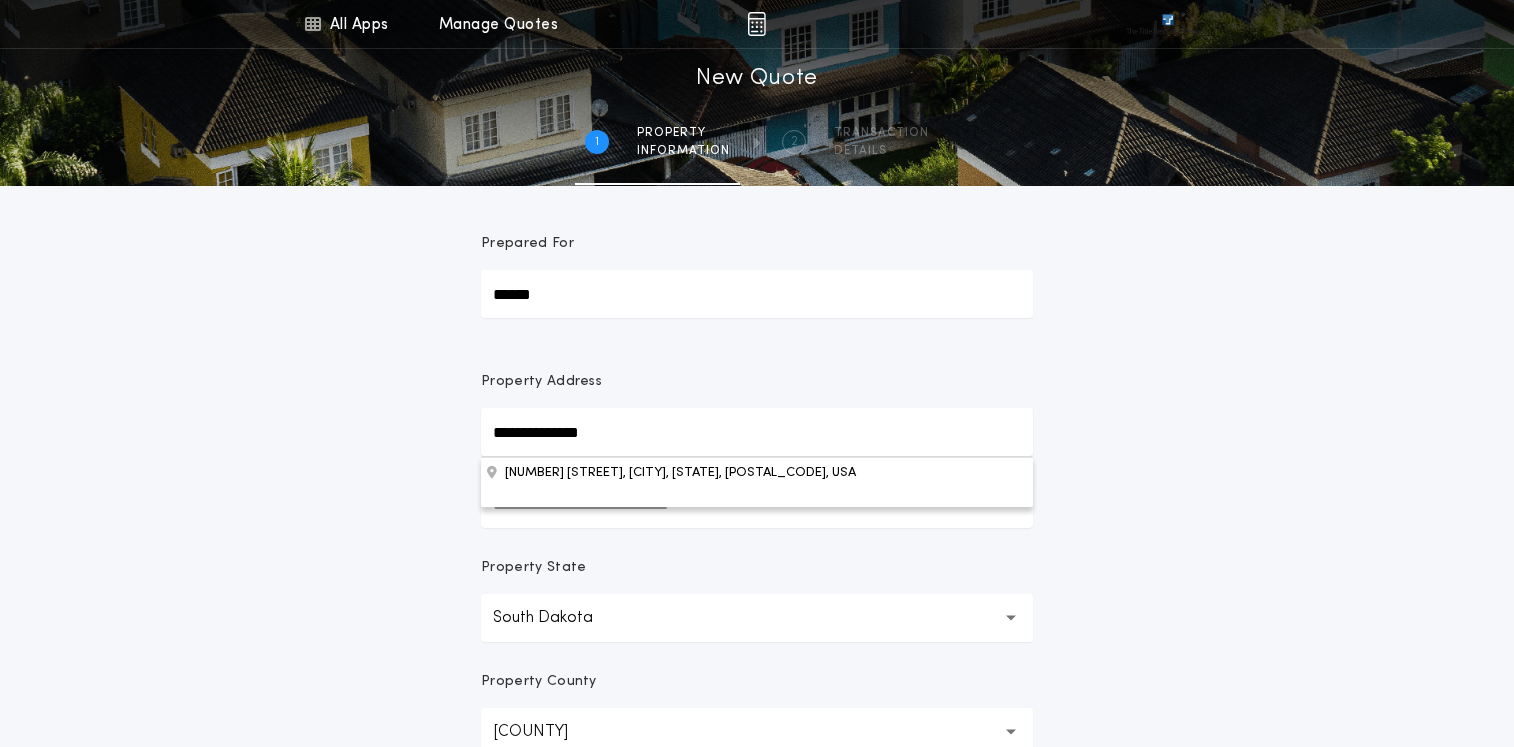 click on "**********" at bounding box center (757, 432) 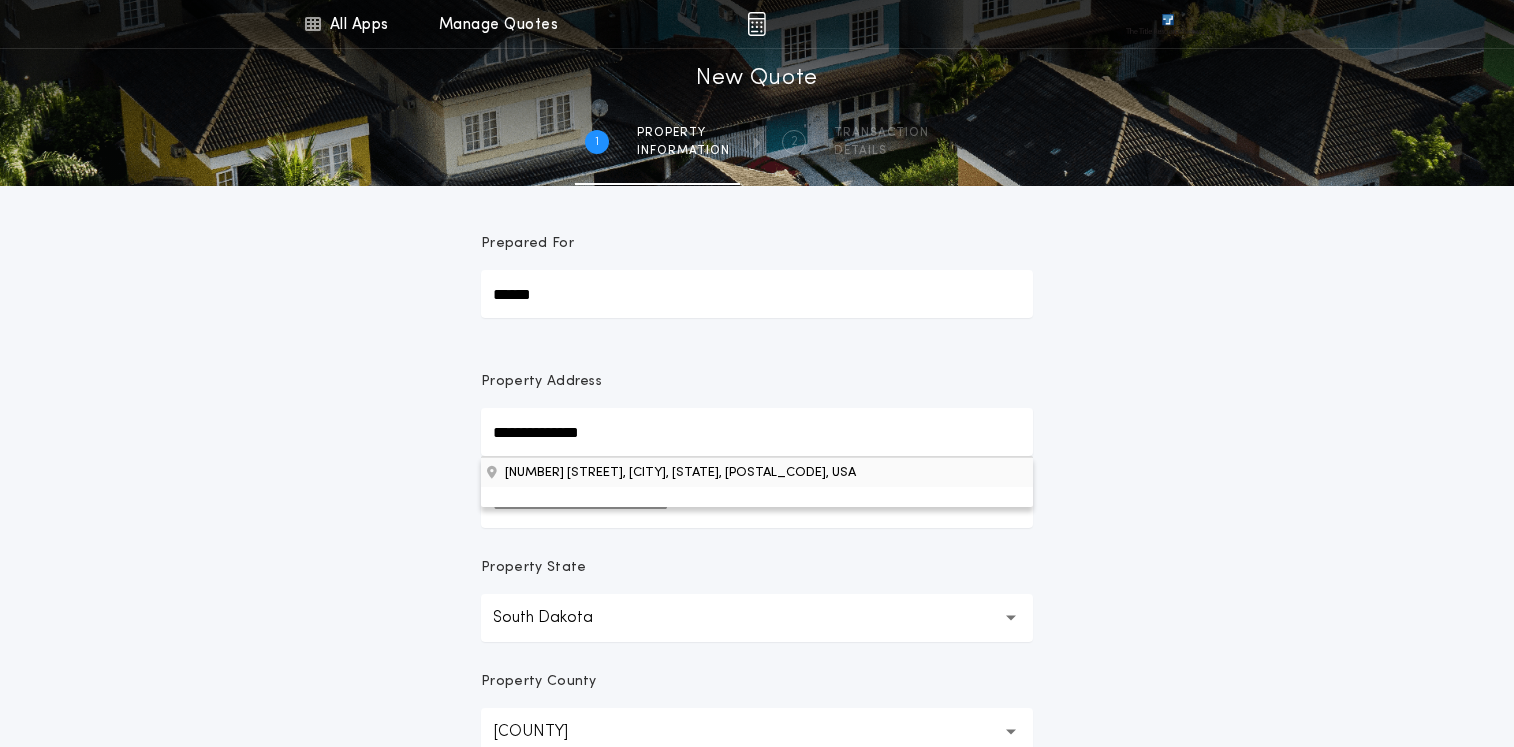 click on "9513 W Gert St, Sioux Falls, SD, 57106, USA" at bounding box center [757, 472] 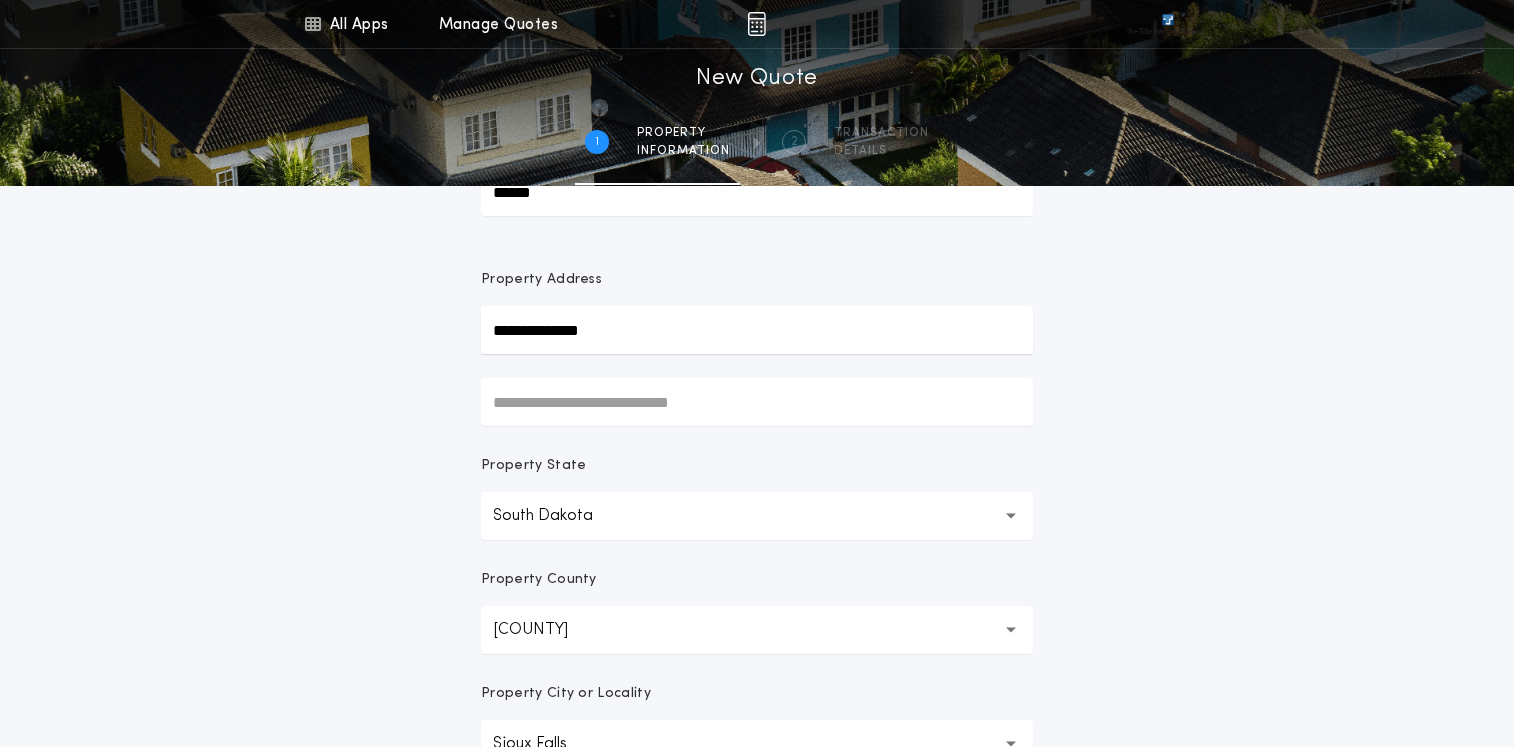 scroll, scrollTop: 100, scrollLeft: 0, axis: vertical 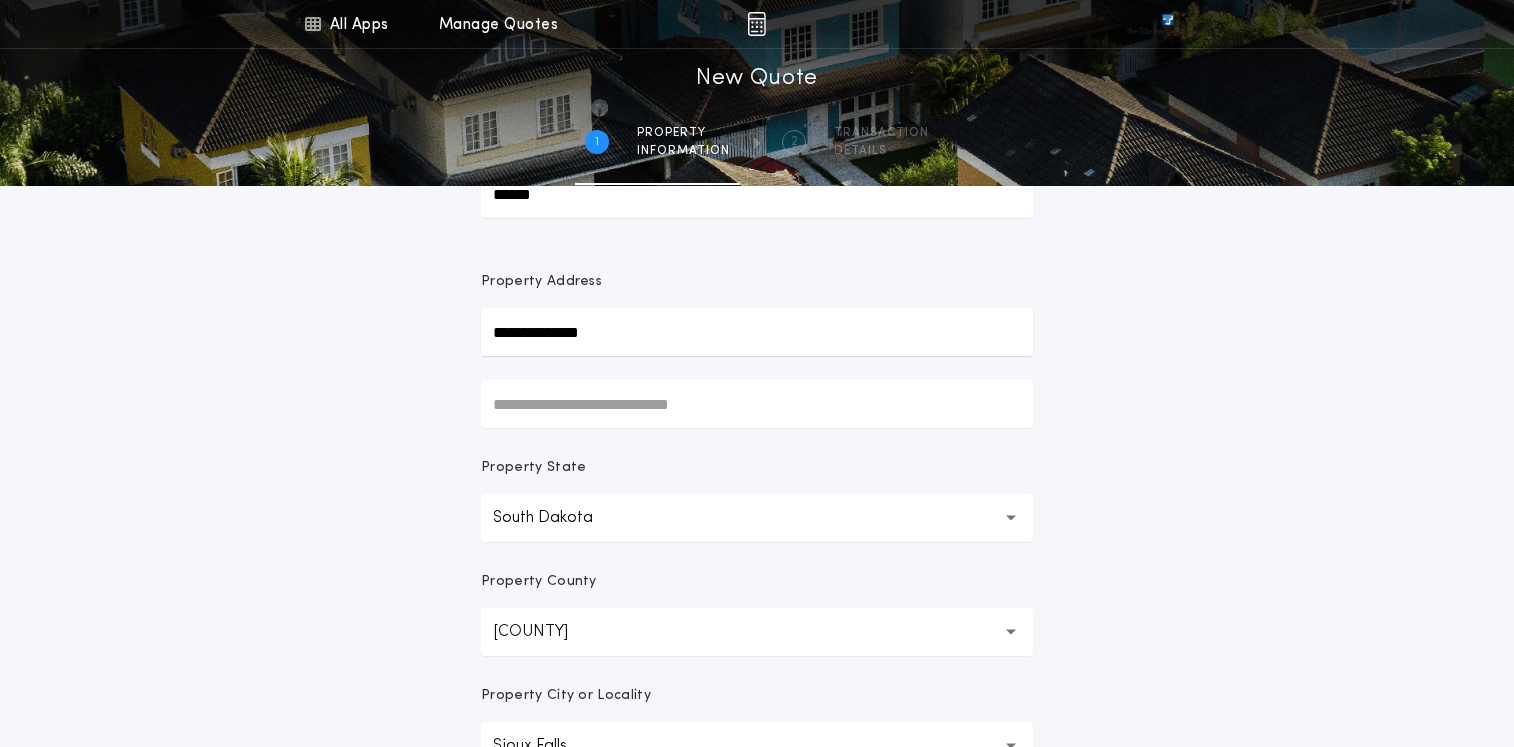 click on "**********" at bounding box center (757, 332) 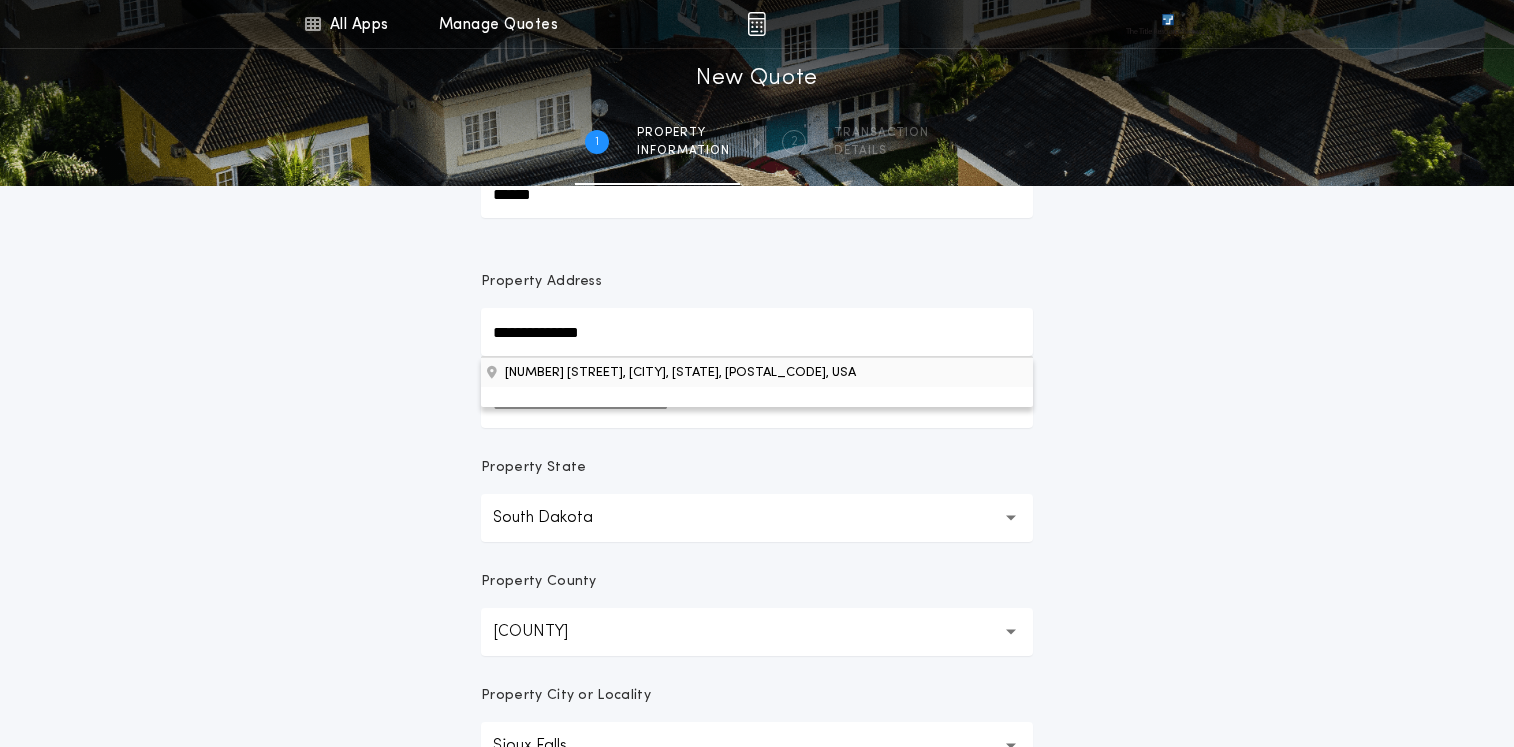 click on "9513 W Gert St, Sioux Falls, SD, 57106, USA" at bounding box center (757, 372) 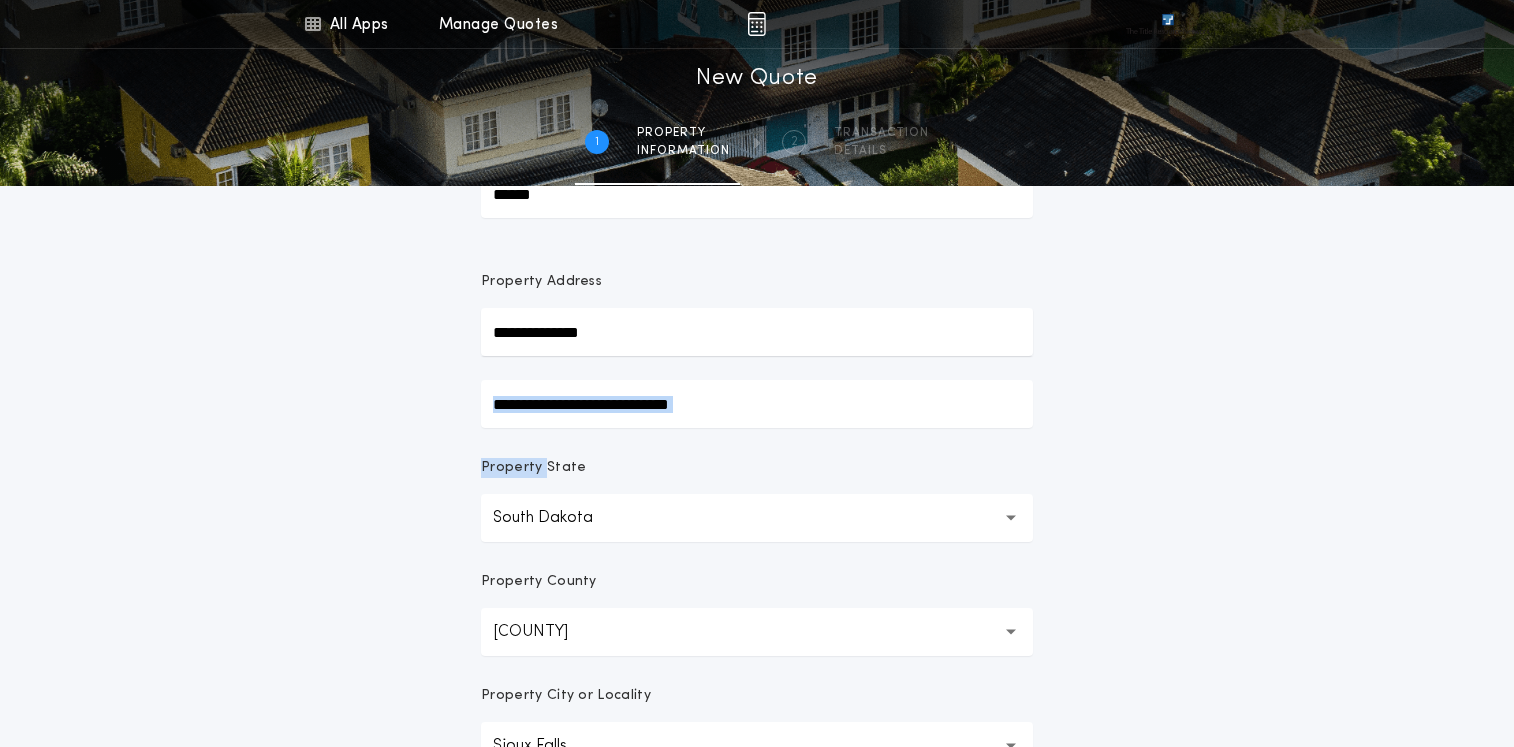 click on "**********" at bounding box center [757, 350] 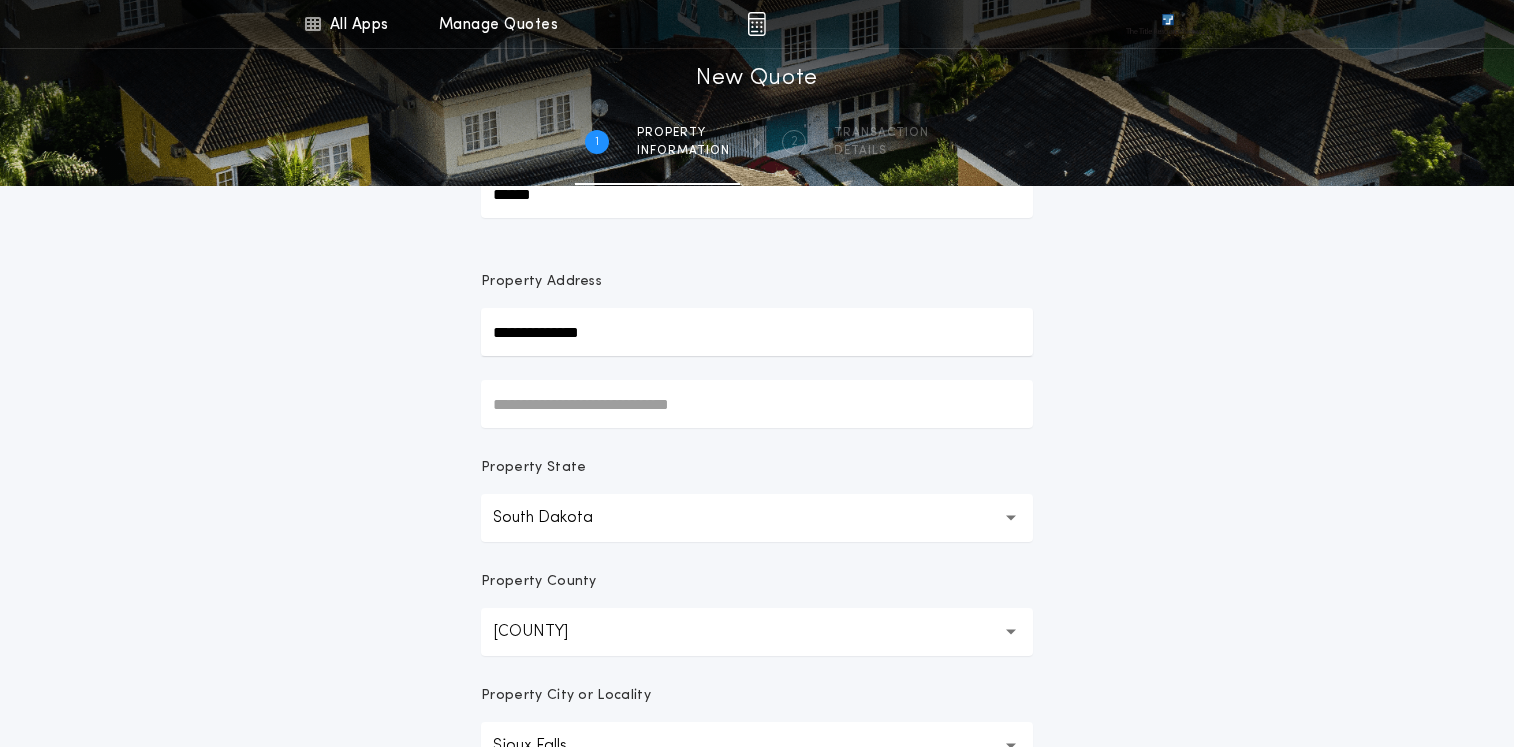 click on "**********" at bounding box center (757, 471) 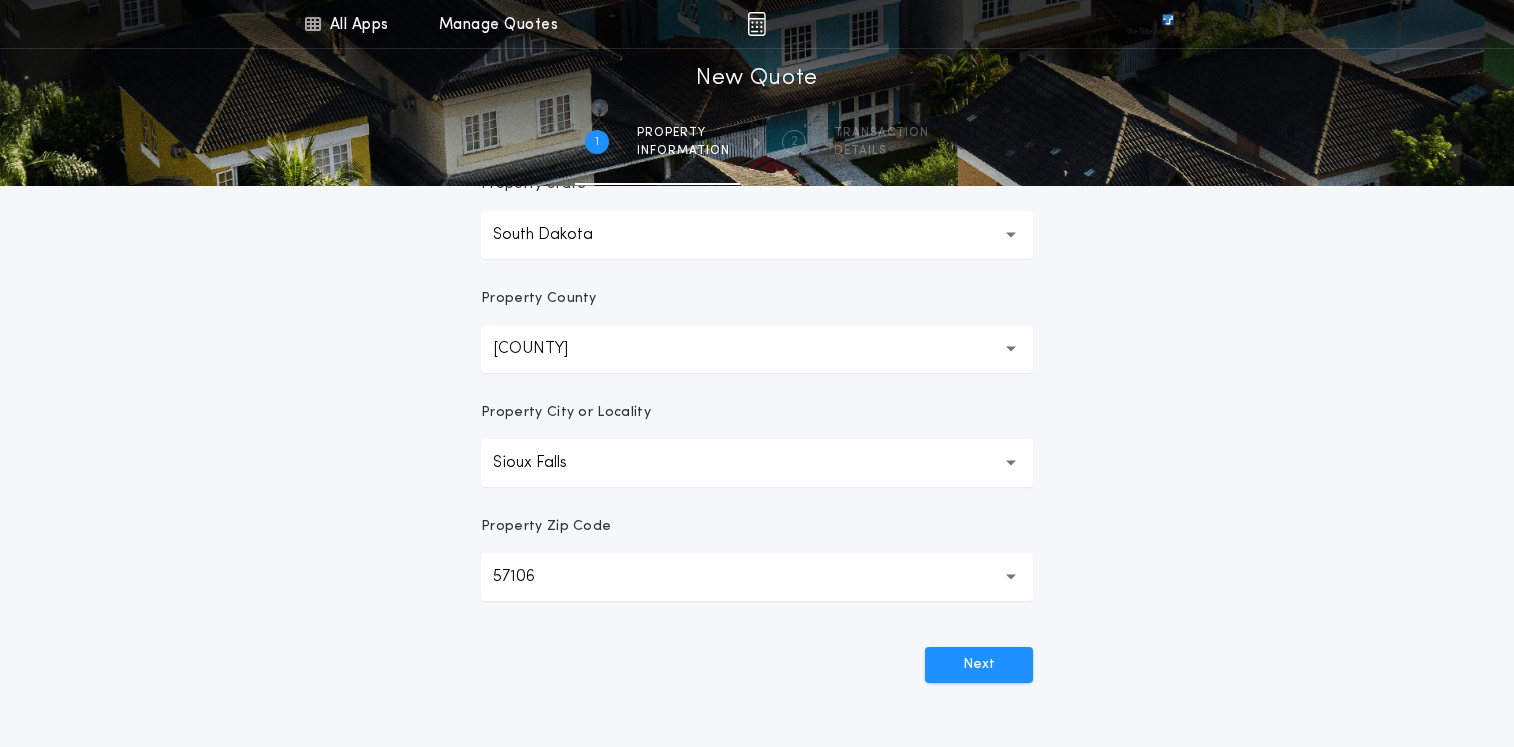 scroll, scrollTop: 500, scrollLeft: 0, axis: vertical 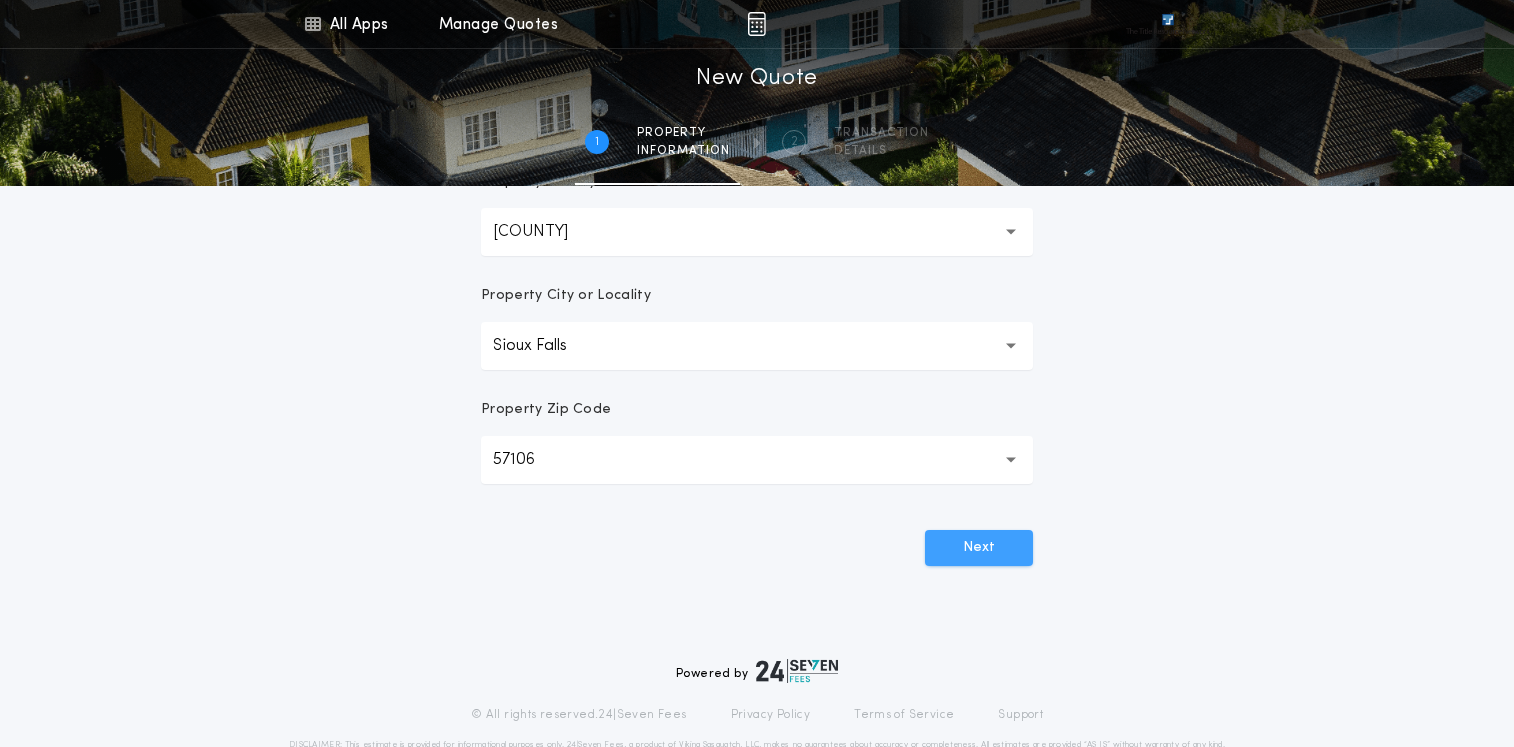 click on "Next" at bounding box center (979, 548) 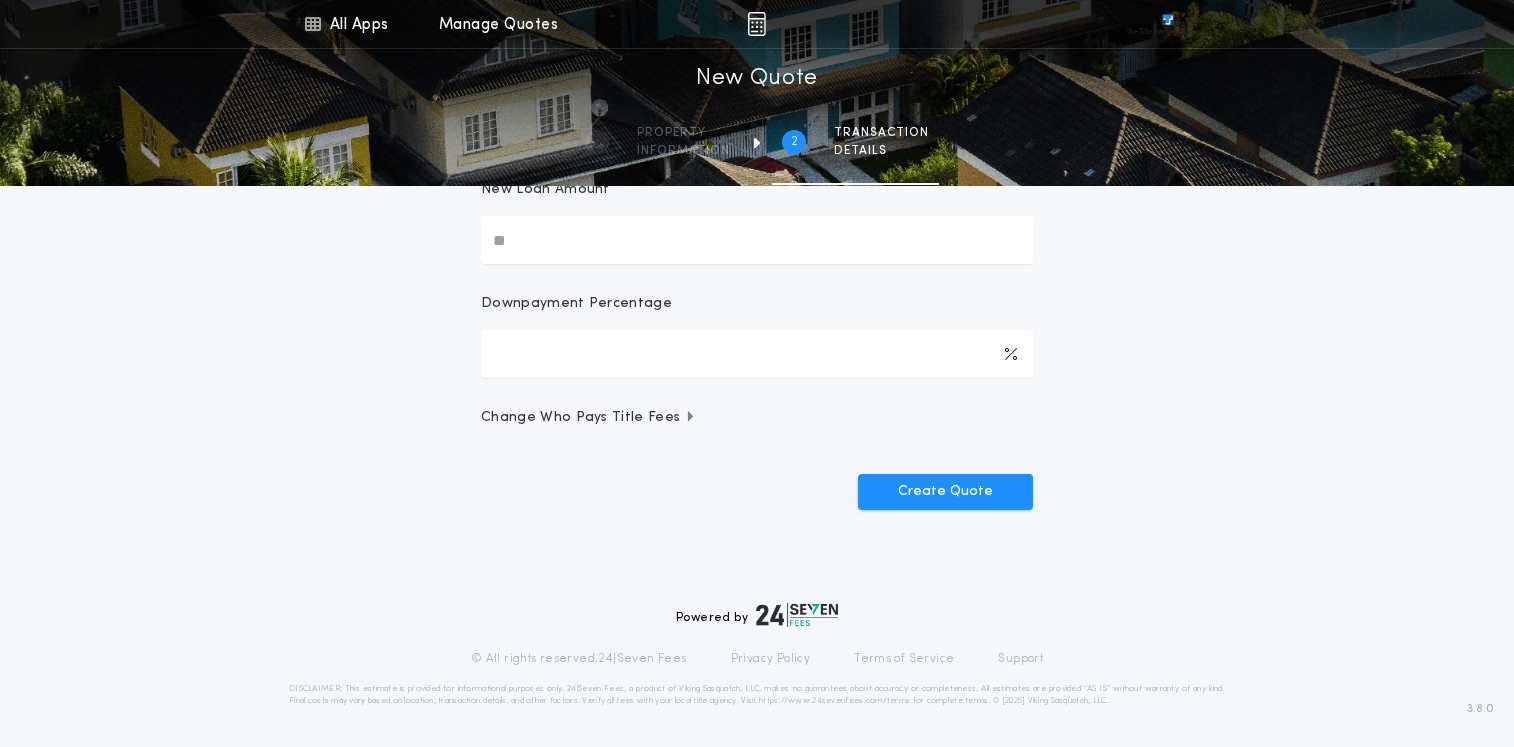 scroll, scrollTop: 0, scrollLeft: 0, axis: both 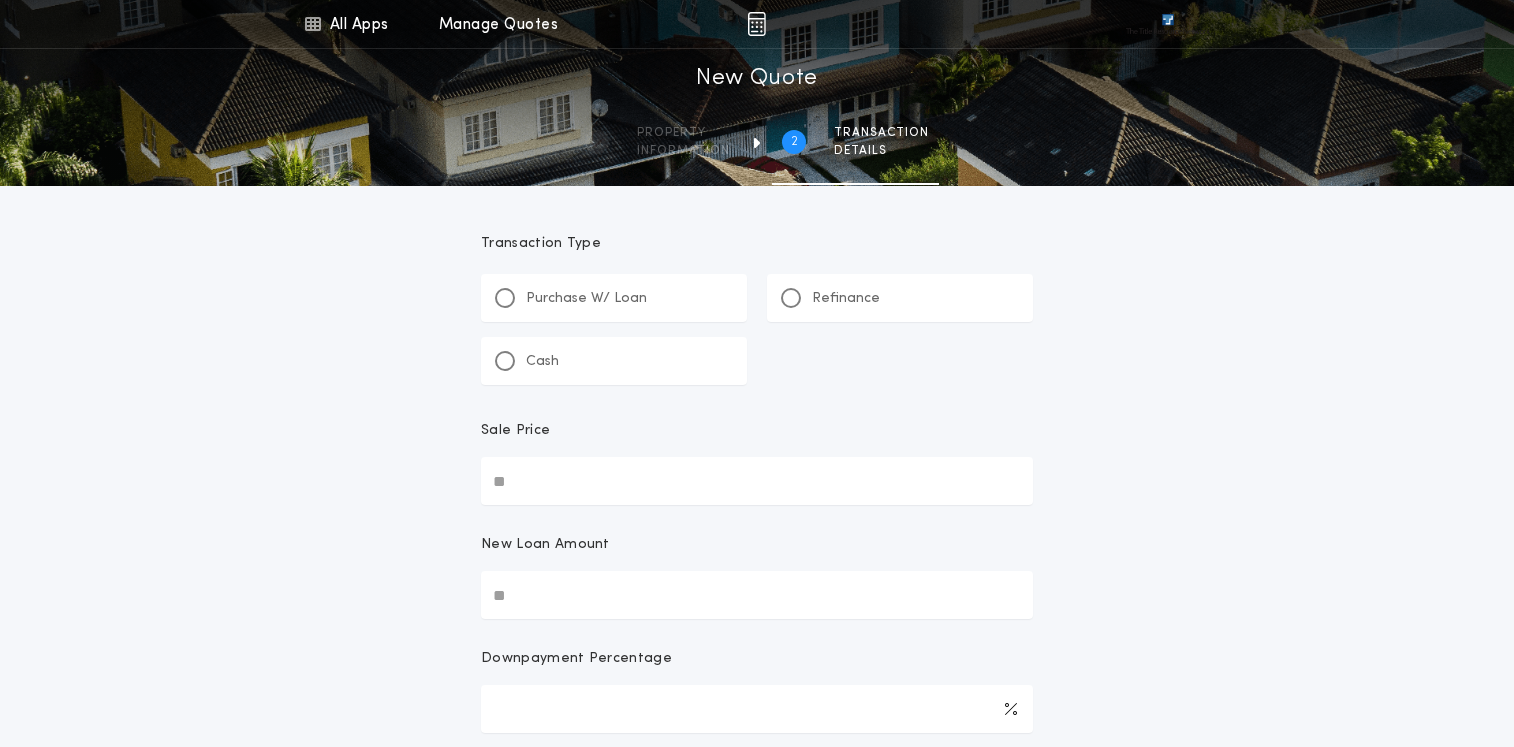 click on "Refinance" at bounding box center (830, 298) 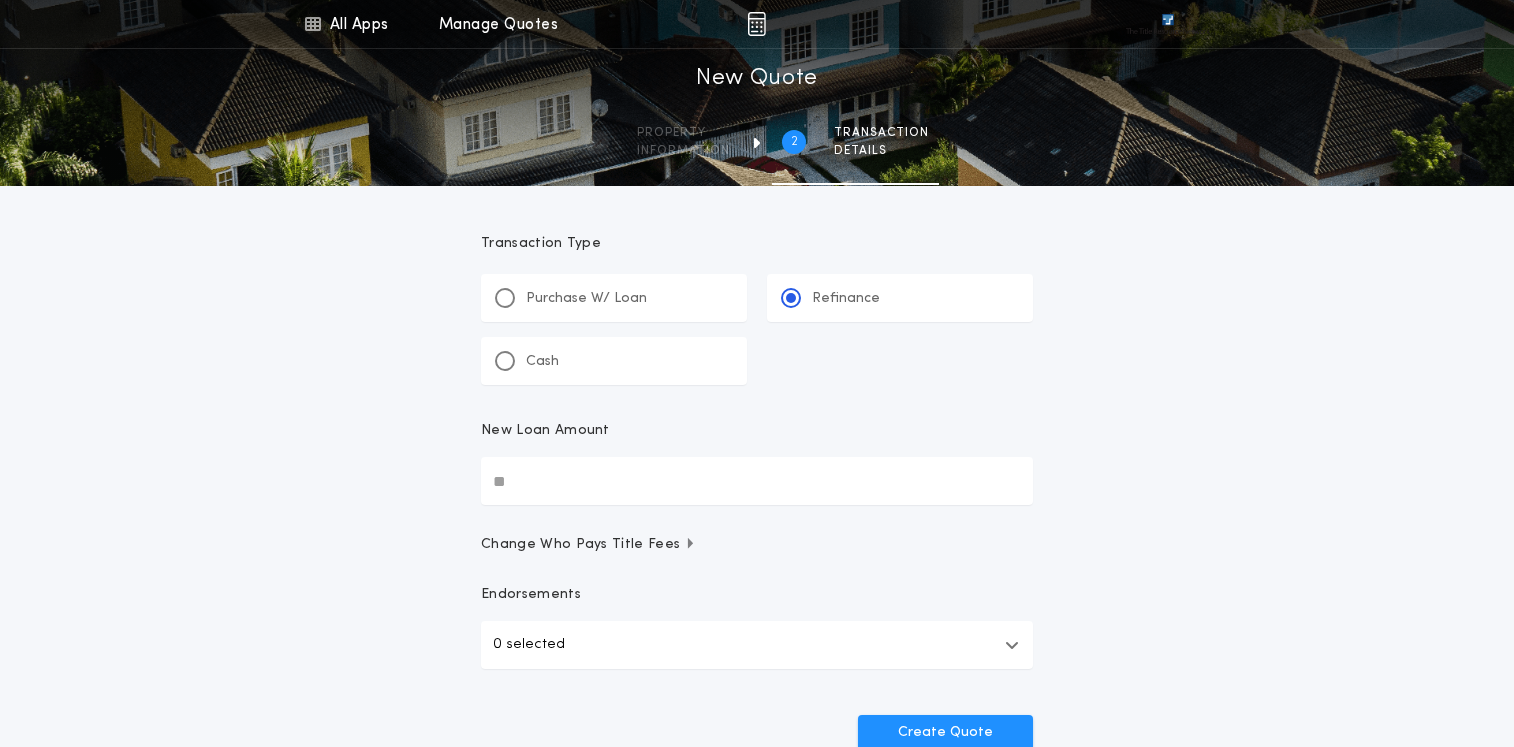 click on "New Loan Amount" at bounding box center (757, 481) 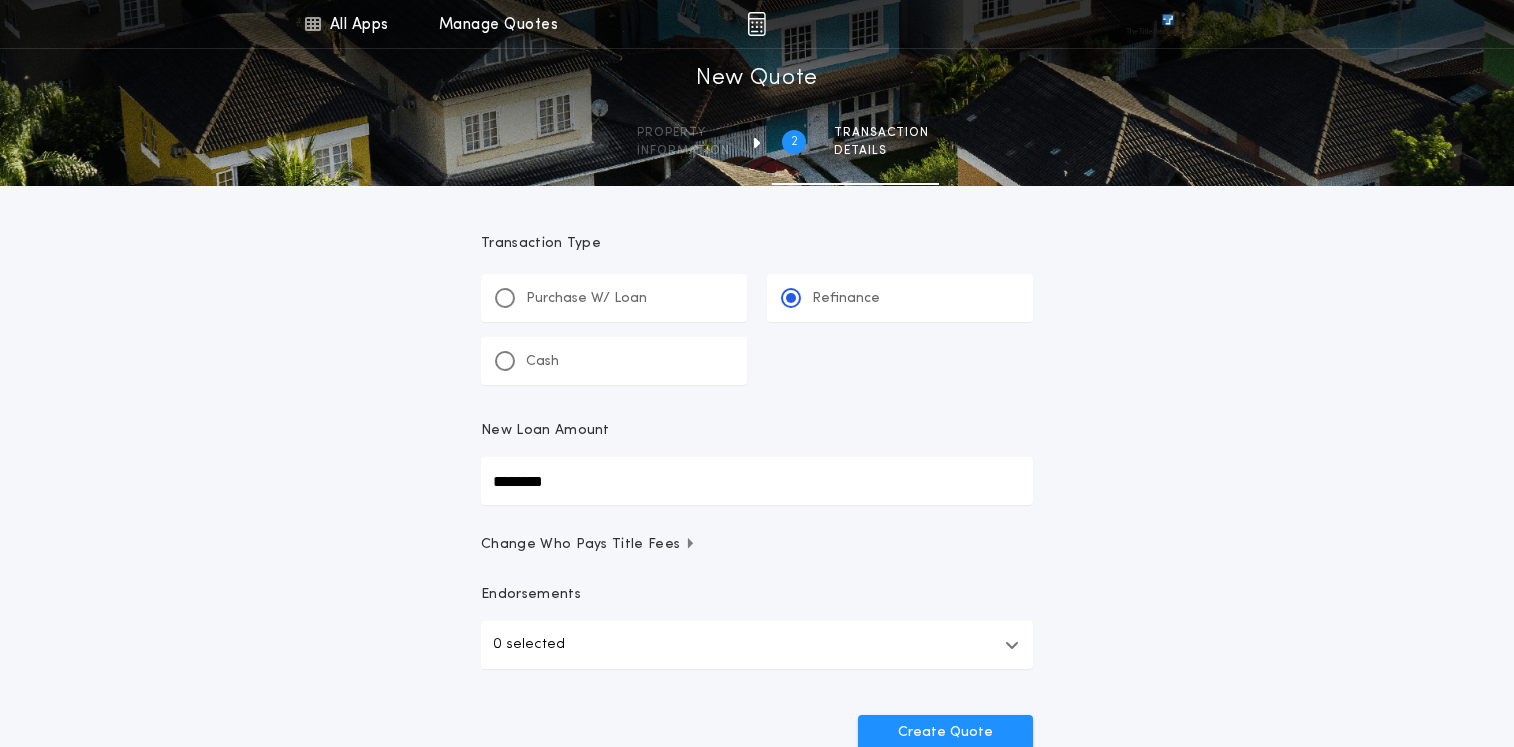 type on "********" 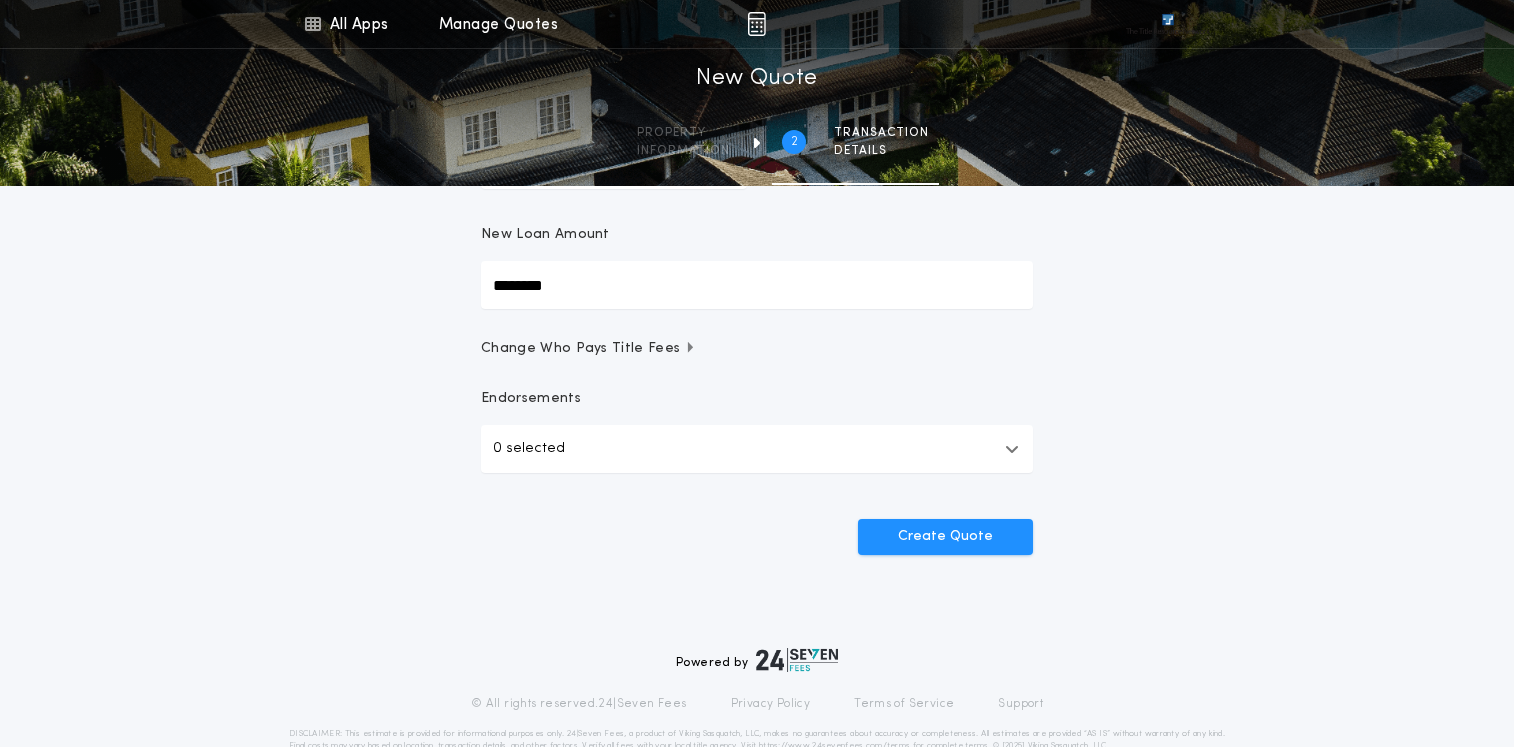 scroll, scrollTop: 200, scrollLeft: 0, axis: vertical 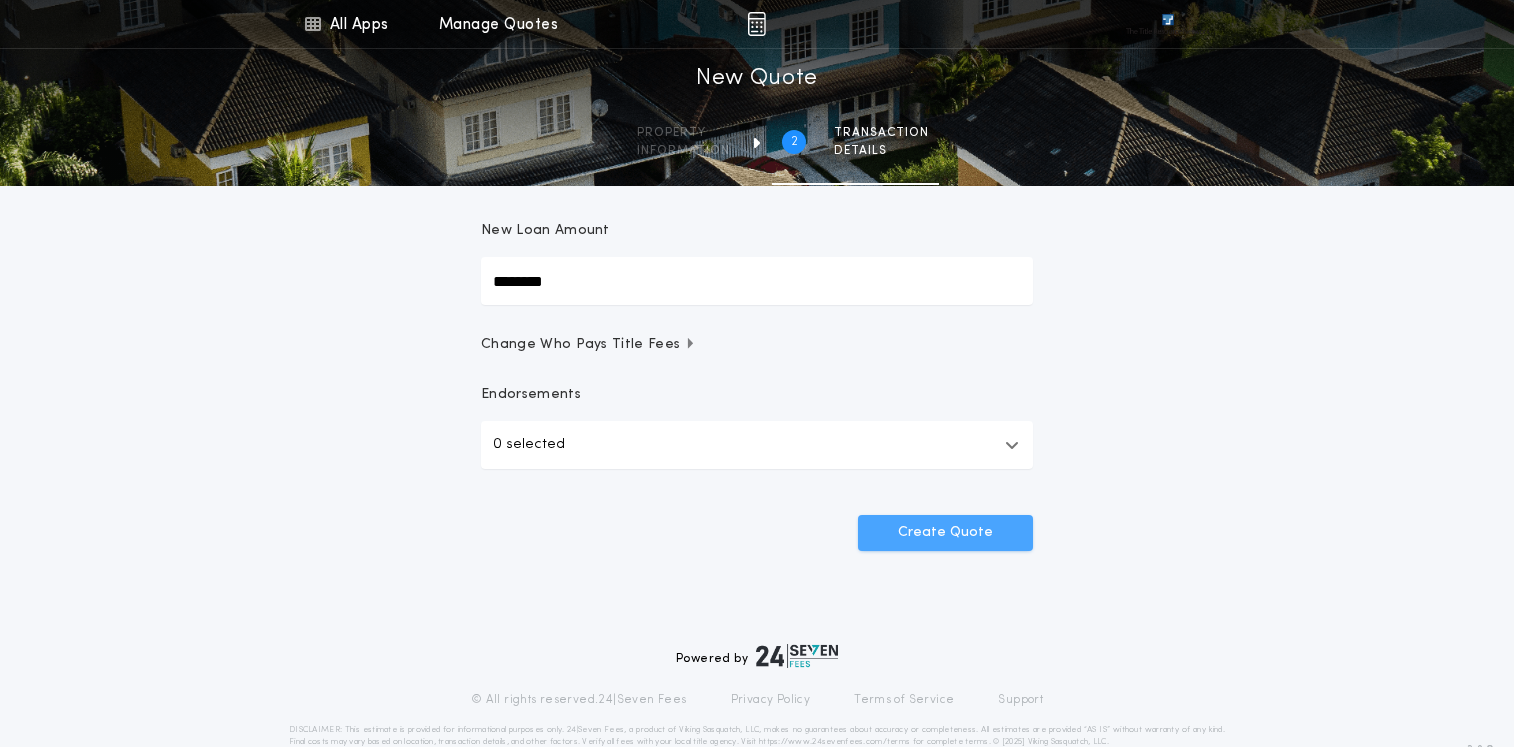 click on "Create Quote" at bounding box center [945, 533] 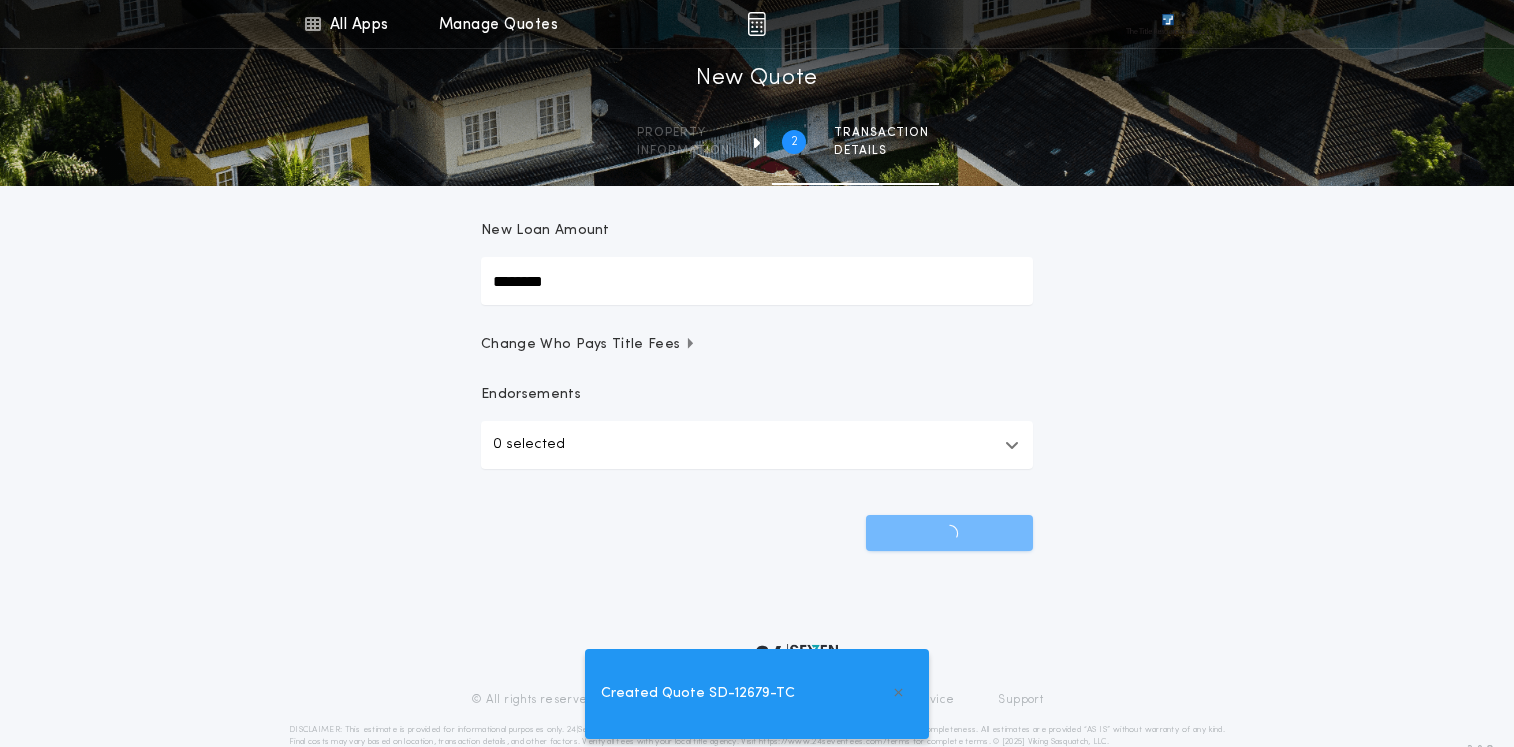 scroll, scrollTop: 0, scrollLeft: 0, axis: both 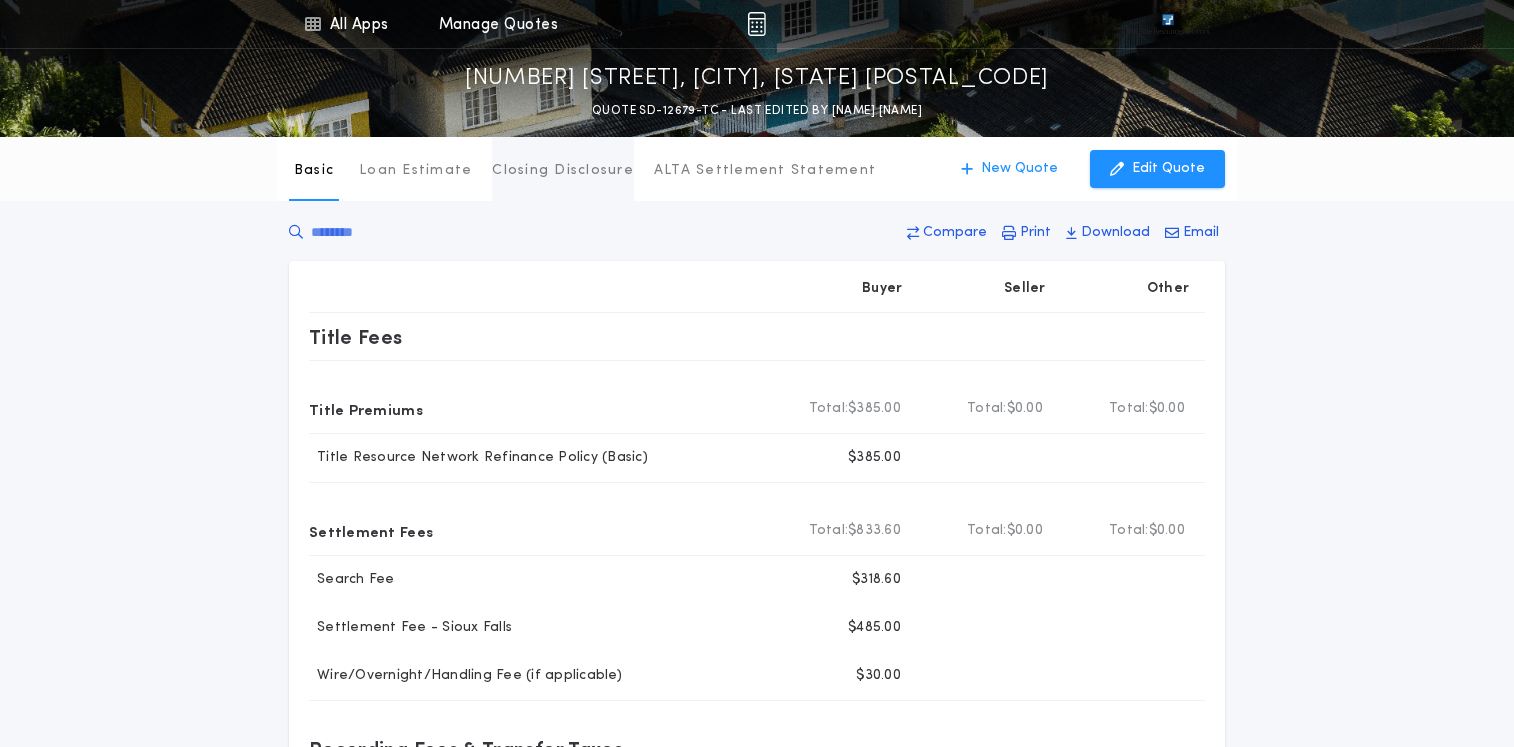 click on "Closing Disclosure" at bounding box center [563, 171] 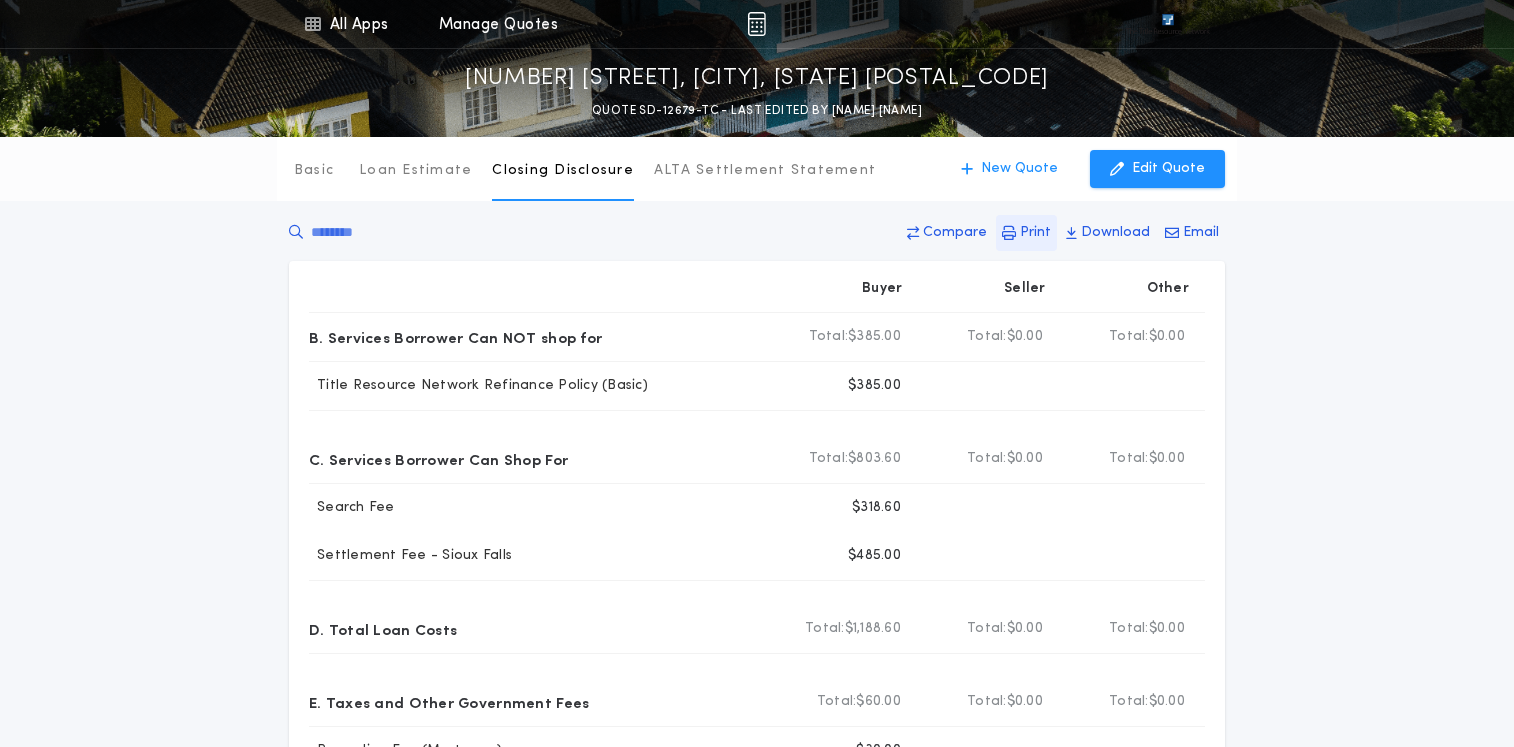 click on "Print" at bounding box center [1035, 233] 